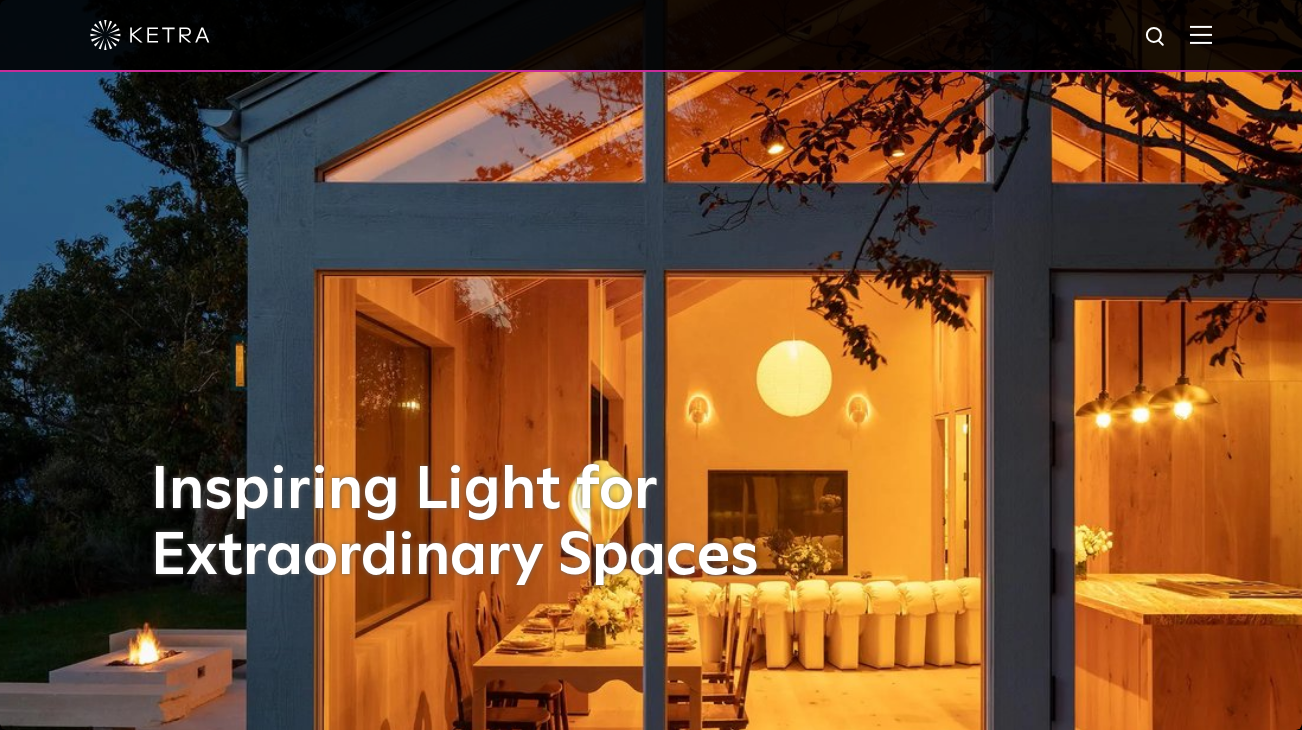 scroll, scrollTop: 0, scrollLeft: 0, axis: both 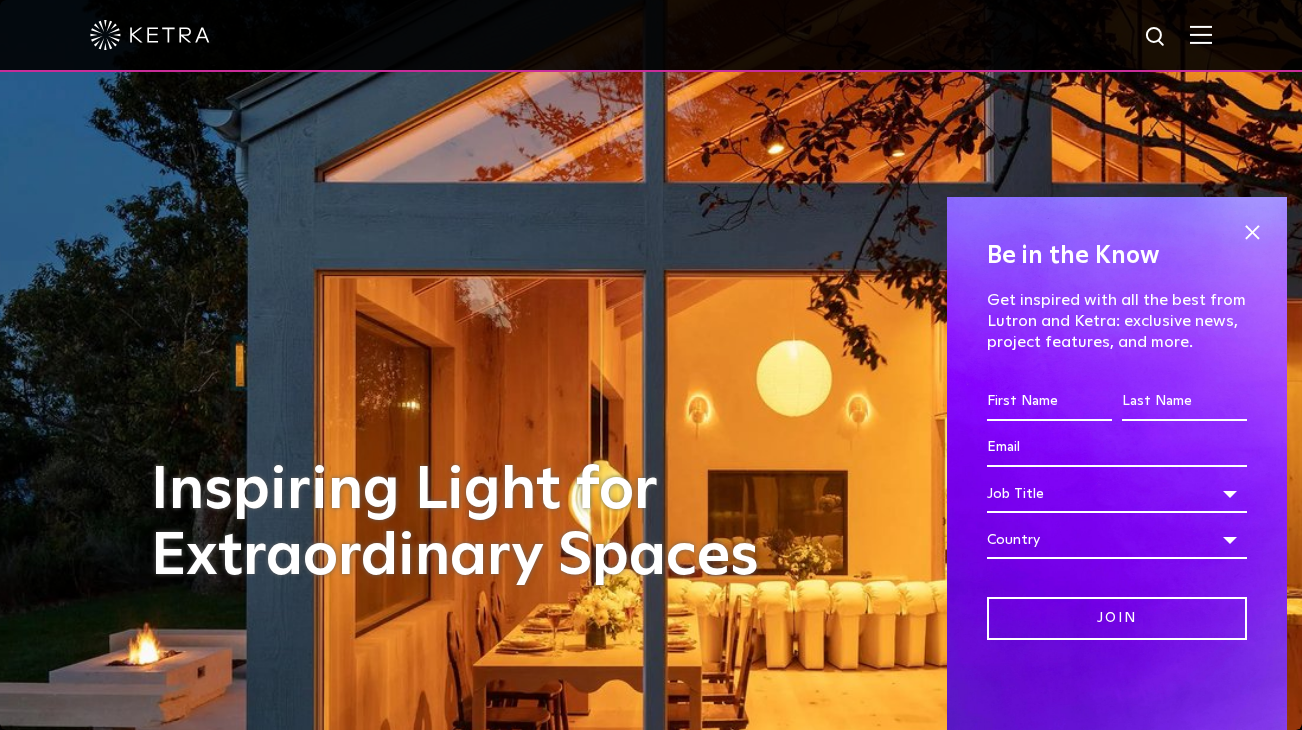 click at bounding box center (1201, 34) 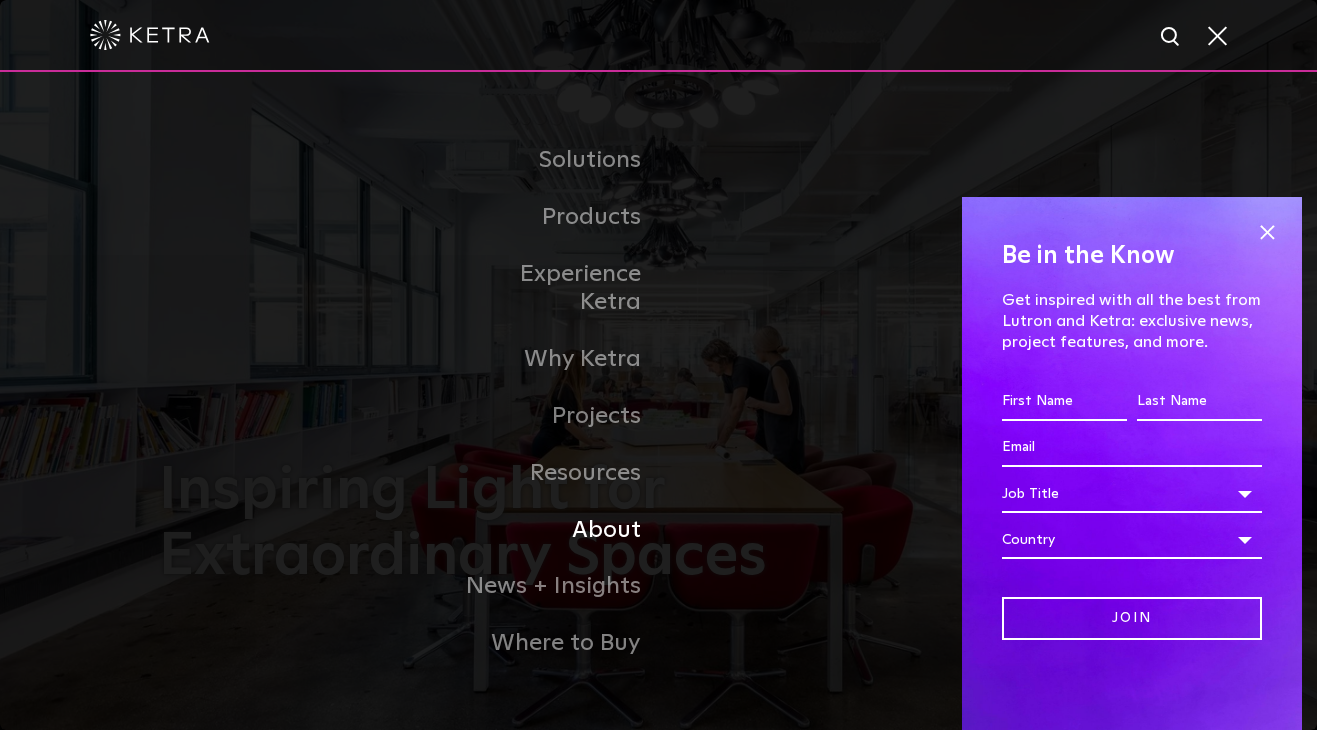 click on "About" at bounding box center [556, 530] 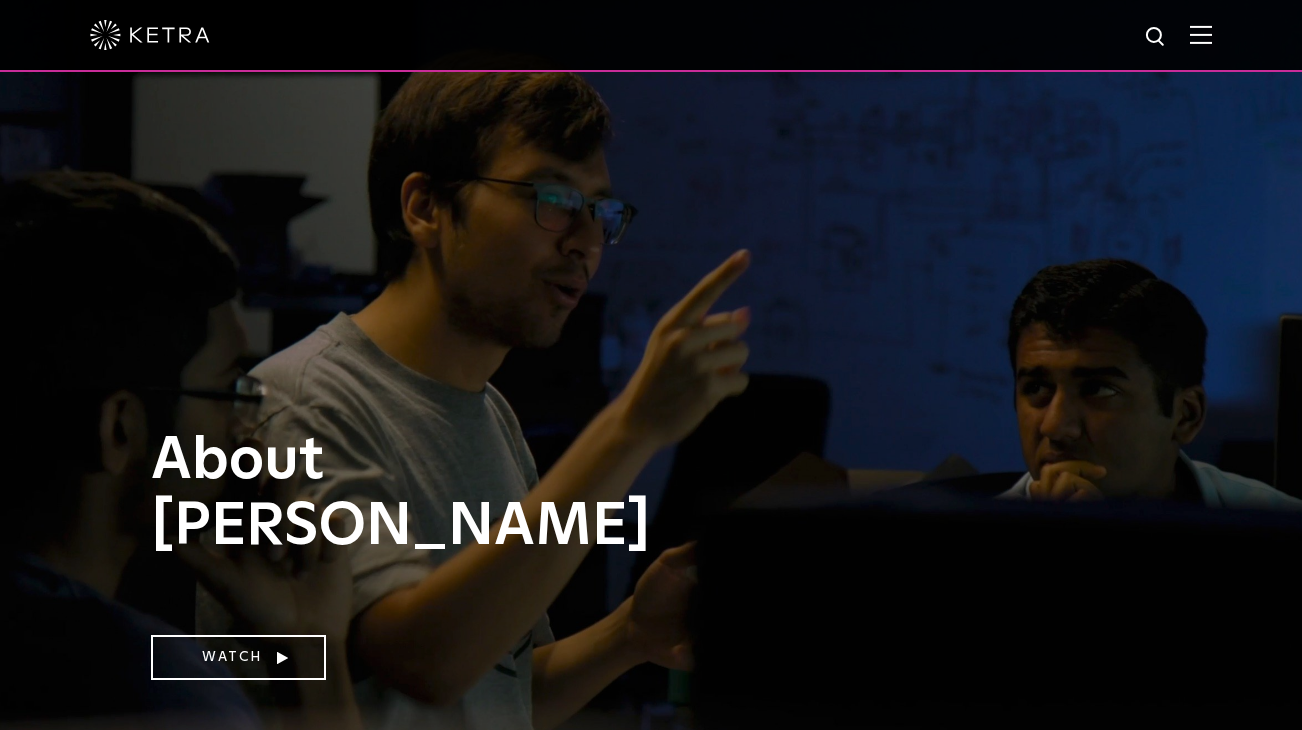 scroll, scrollTop: 0, scrollLeft: 0, axis: both 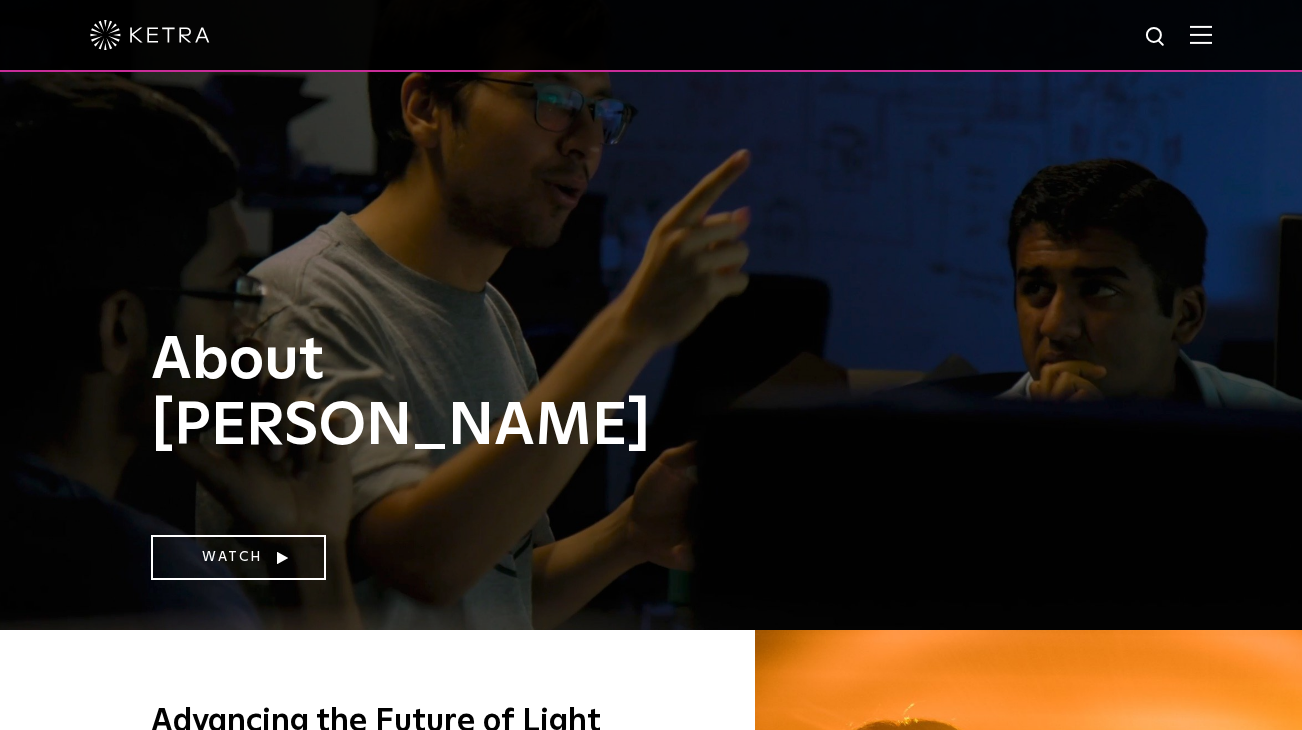 click at bounding box center (1201, 34) 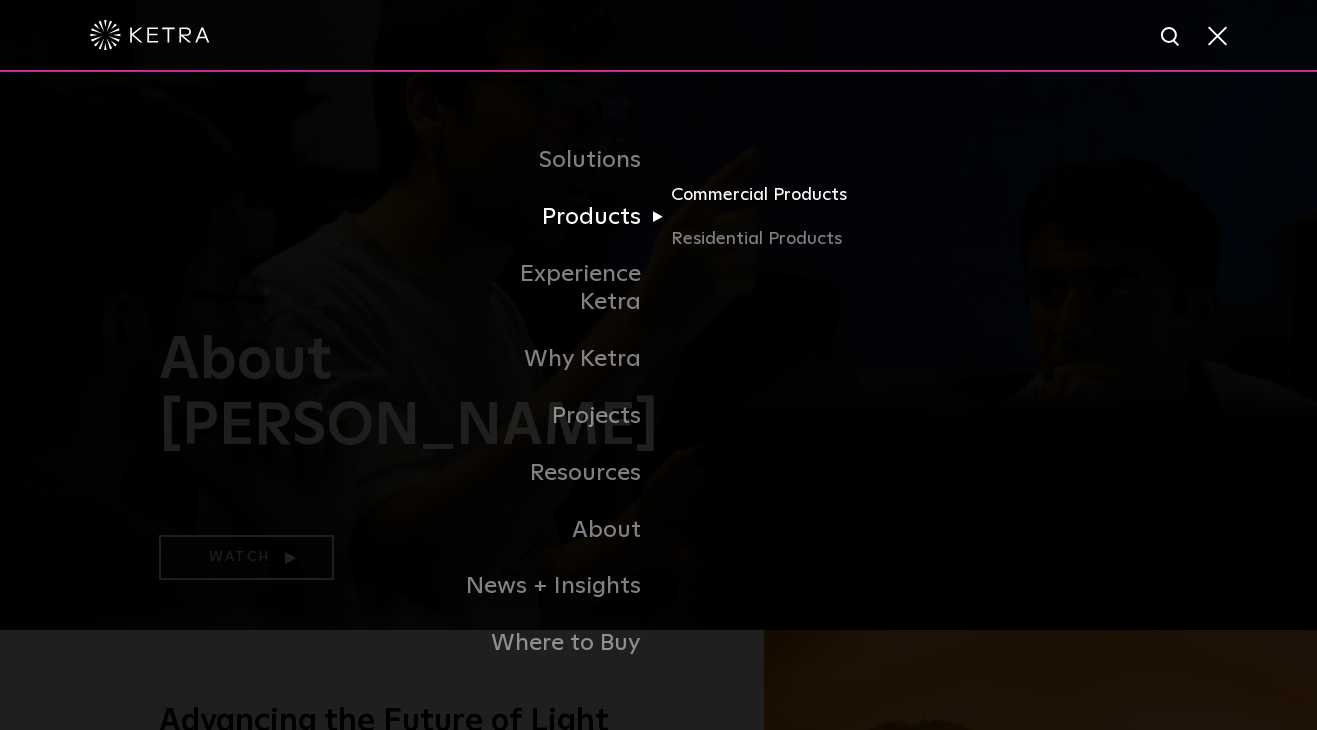 click on "Commercial Products" at bounding box center (767, 203) 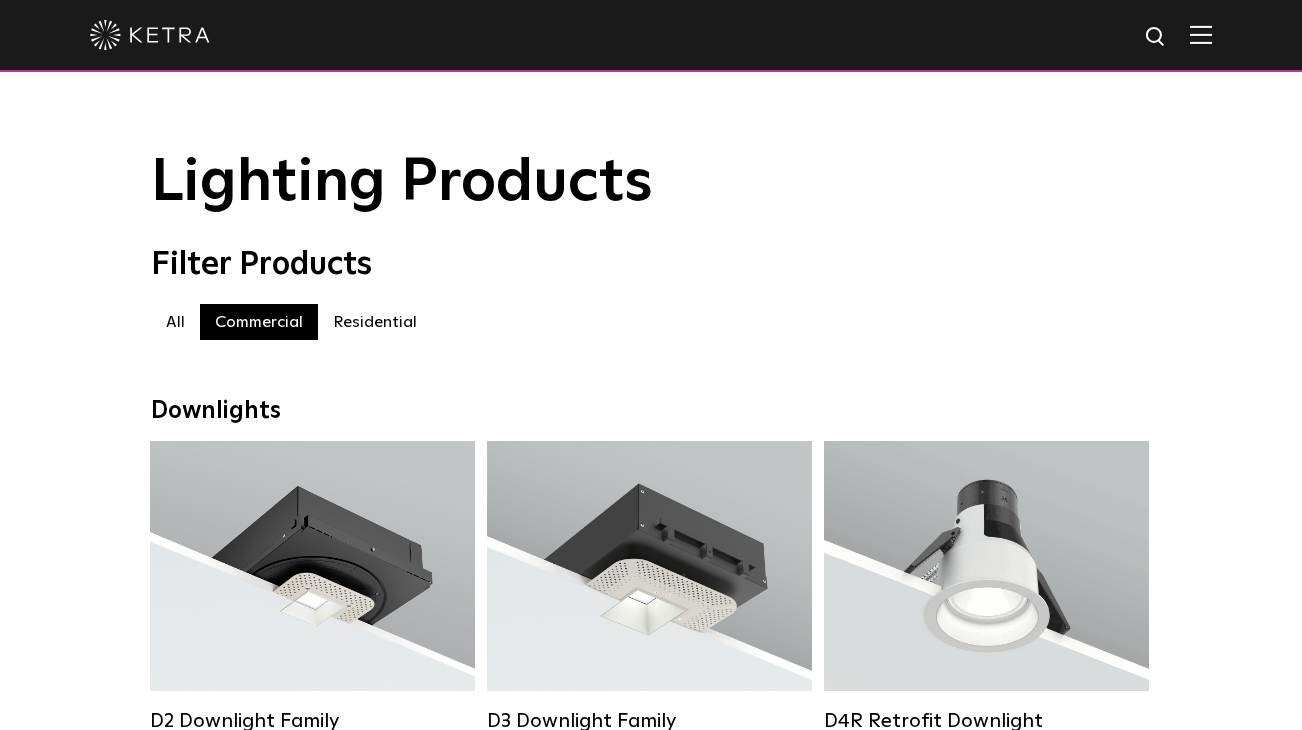 scroll, scrollTop: 0, scrollLeft: 0, axis: both 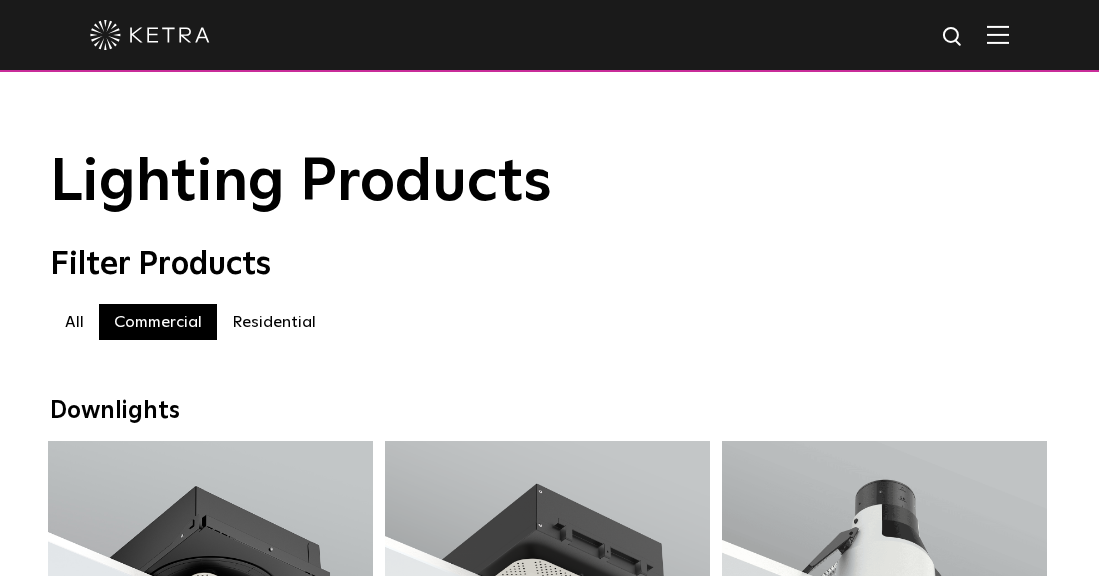 click on "Residential" at bounding box center [274, 322] 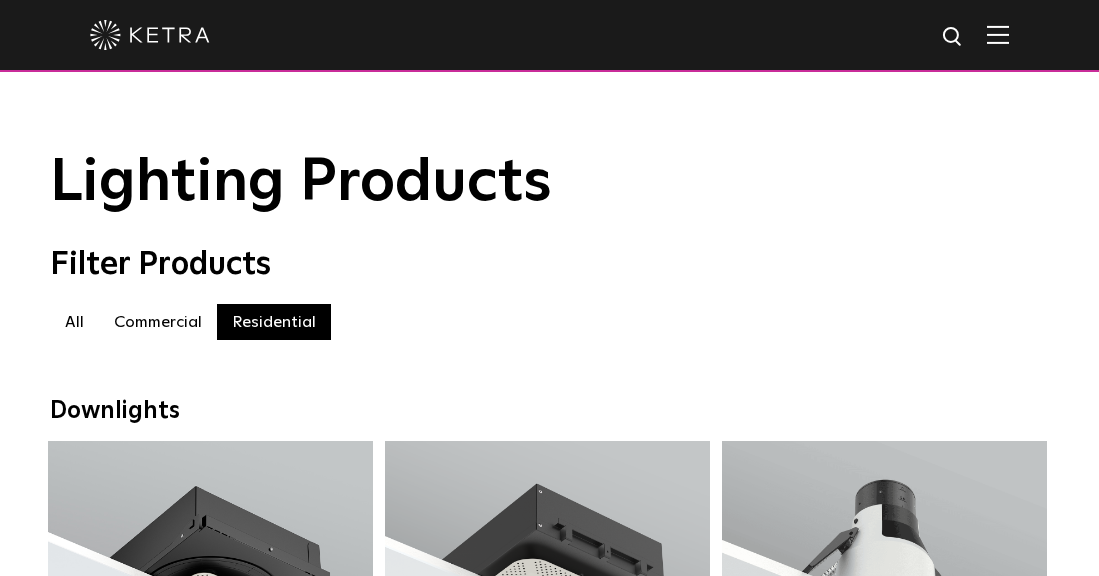 click on "Residential" at bounding box center (274, 322) 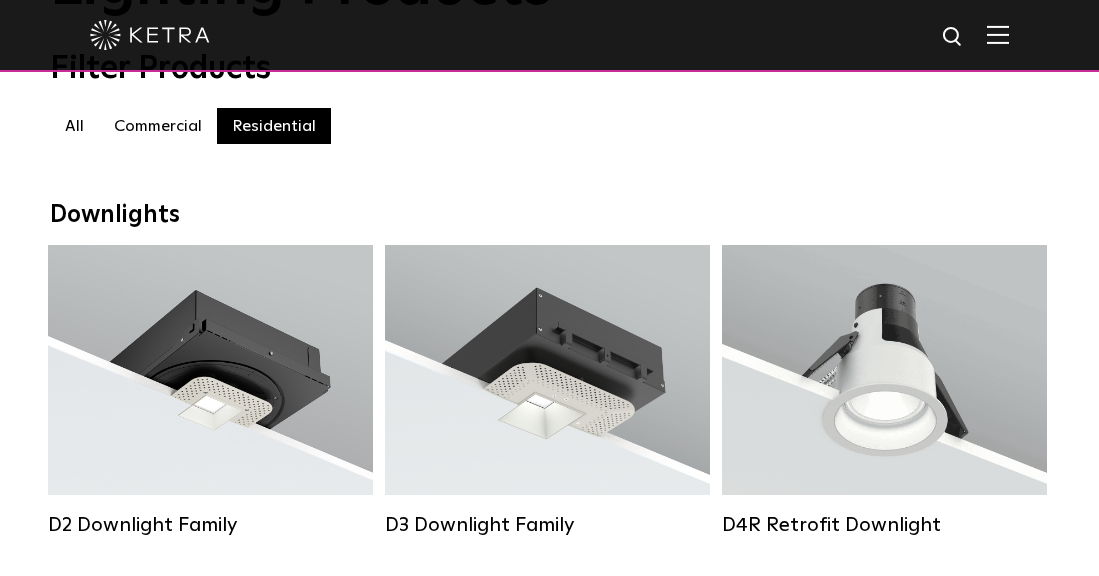 scroll, scrollTop: 197, scrollLeft: 0, axis: vertical 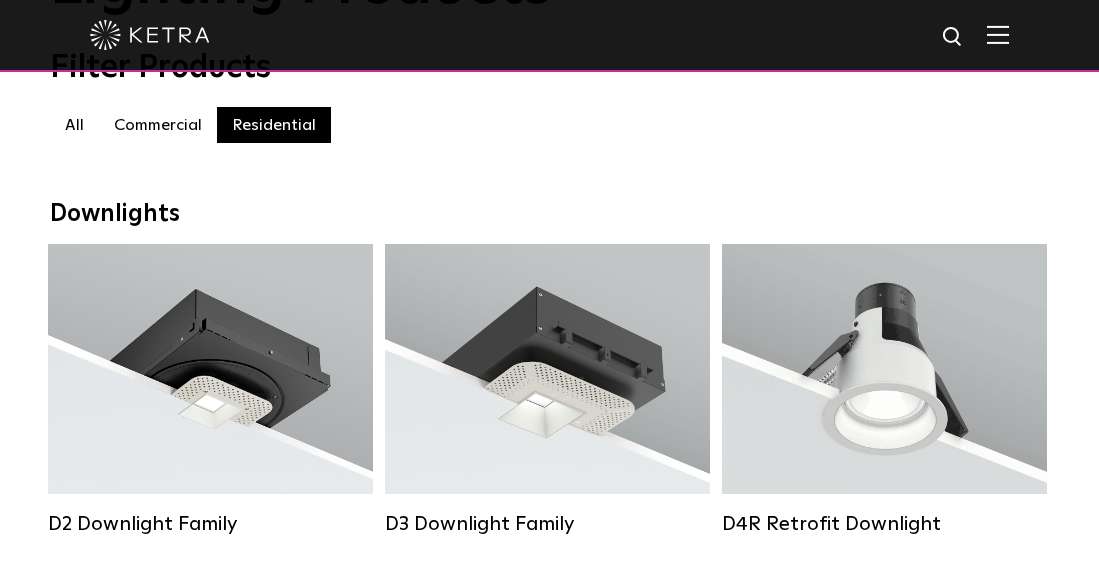 click on "Commercial" at bounding box center (158, 125) 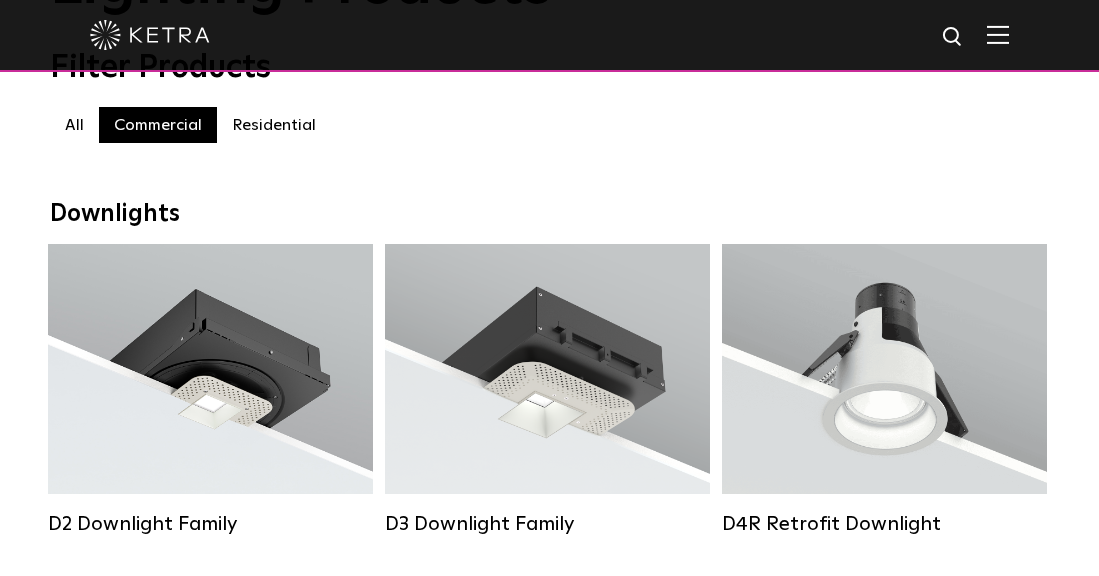 click on "Commercial" at bounding box center (158, 125) 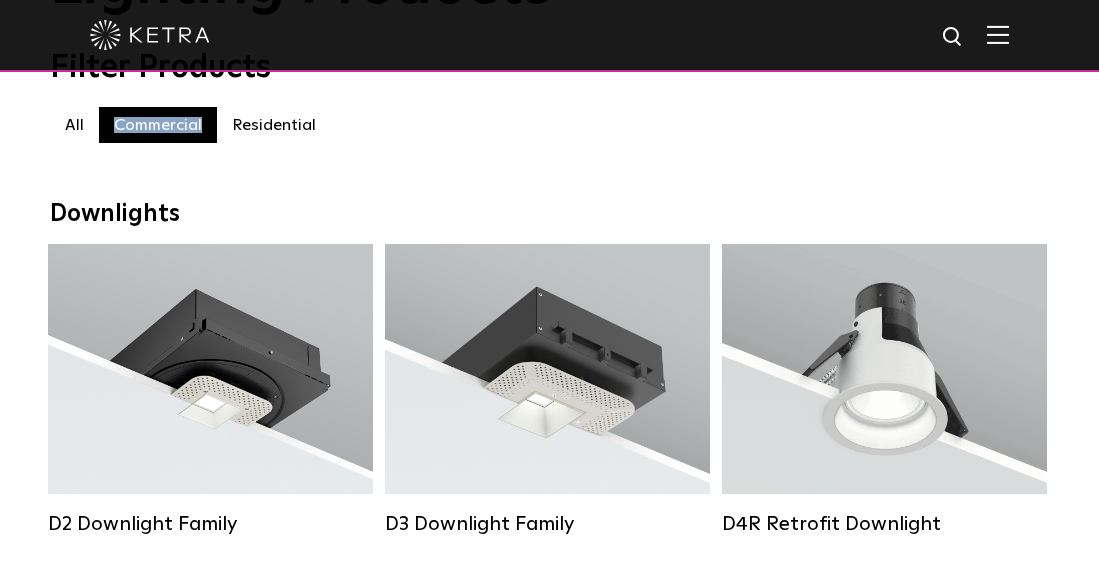 click on "Commercial" at bounding box center [158, 125] 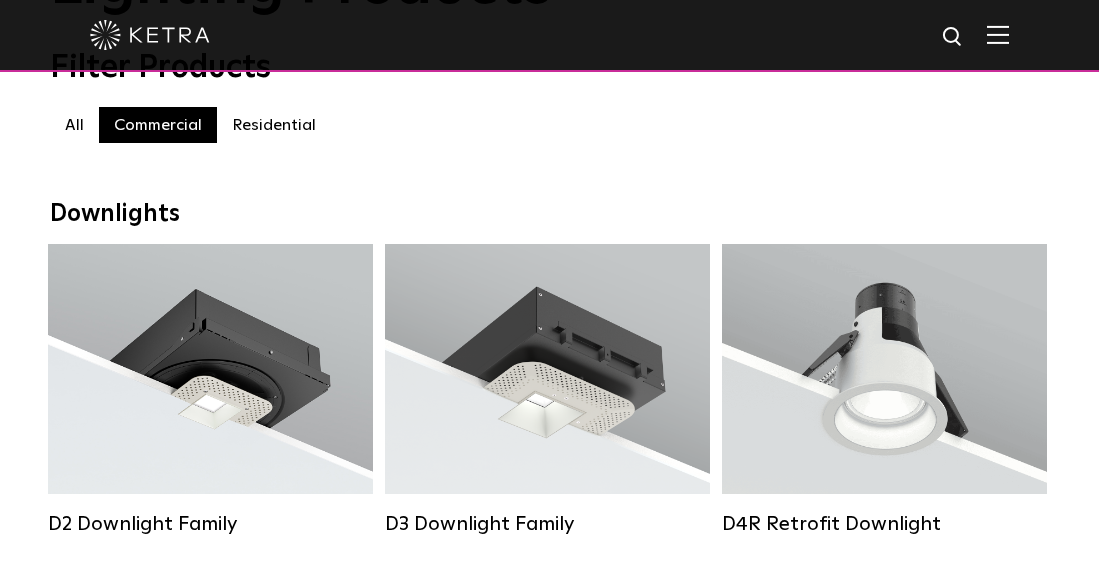 click on "Residential" at bounding box center (274, 125) 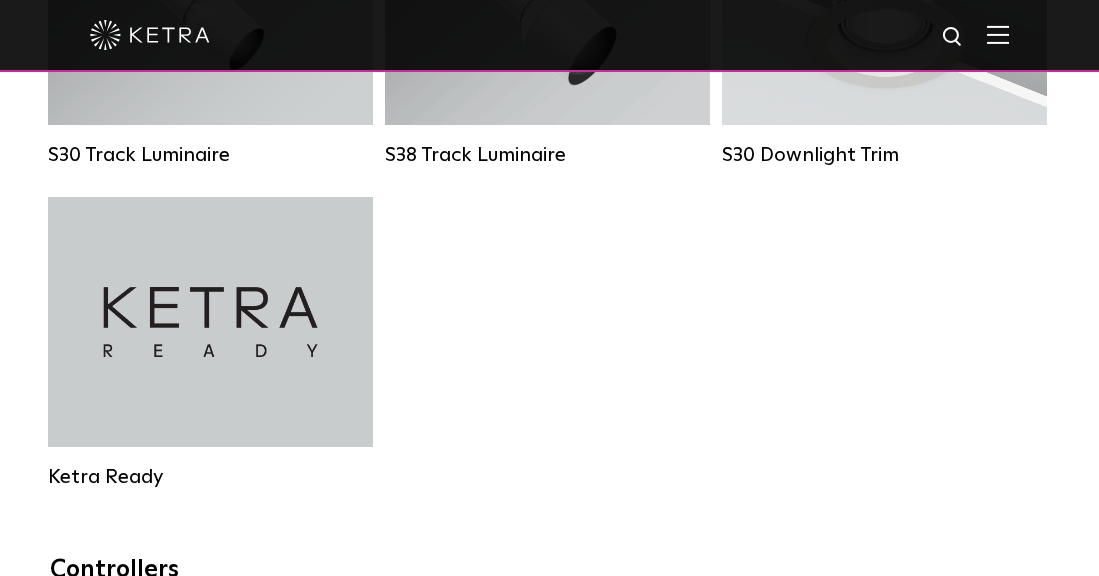 scroll, scrollTop: 1776, scrollLeft: 0, axis: vertical 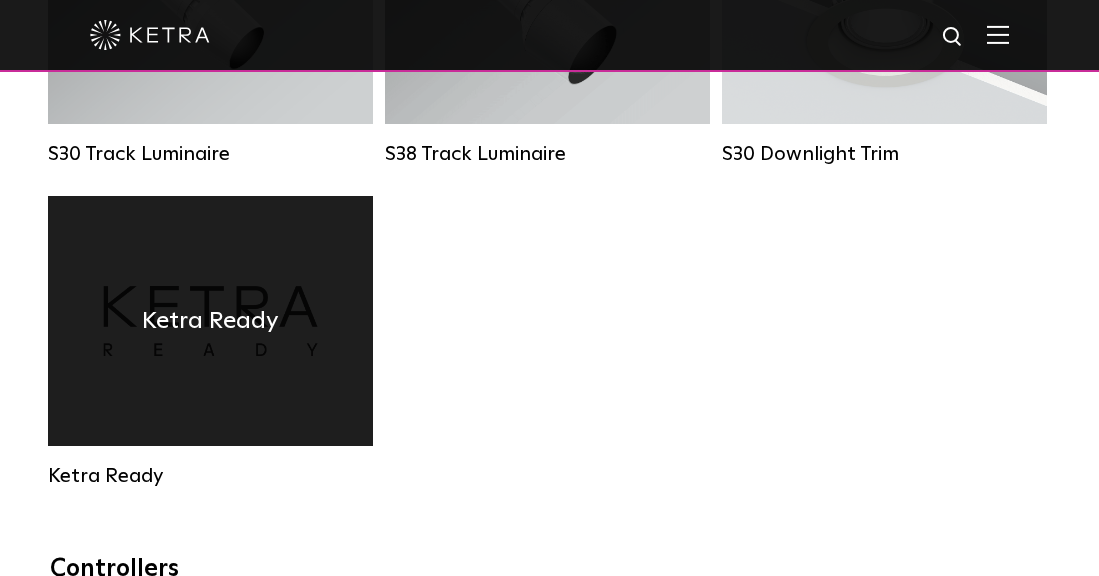 click on "Ketra Ready" at bounding box center (210, 321) 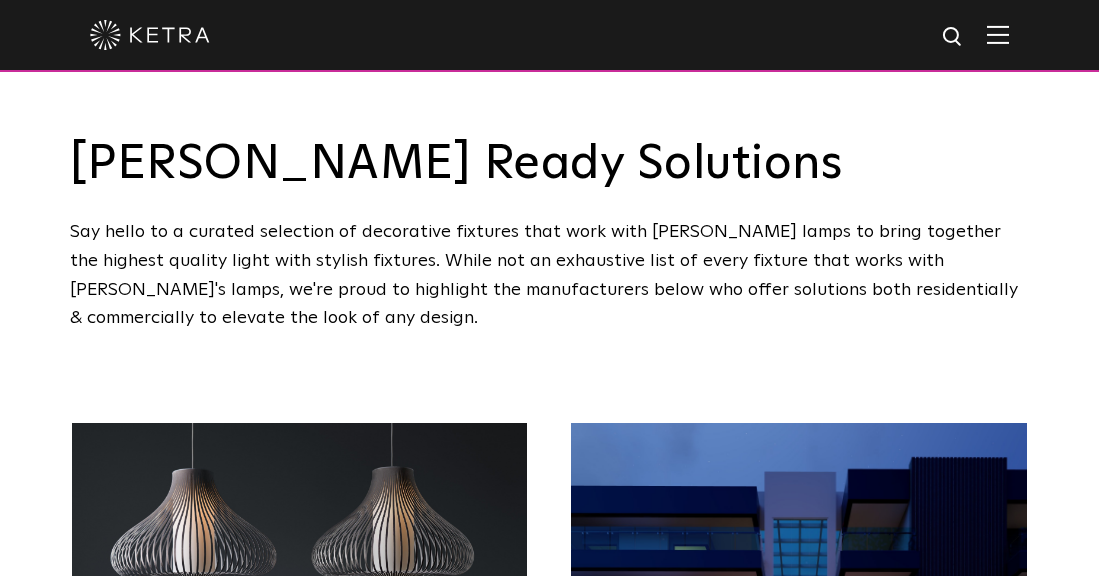 scroll, scrollTop: 311, scrollLeft: 0, axis: vertical 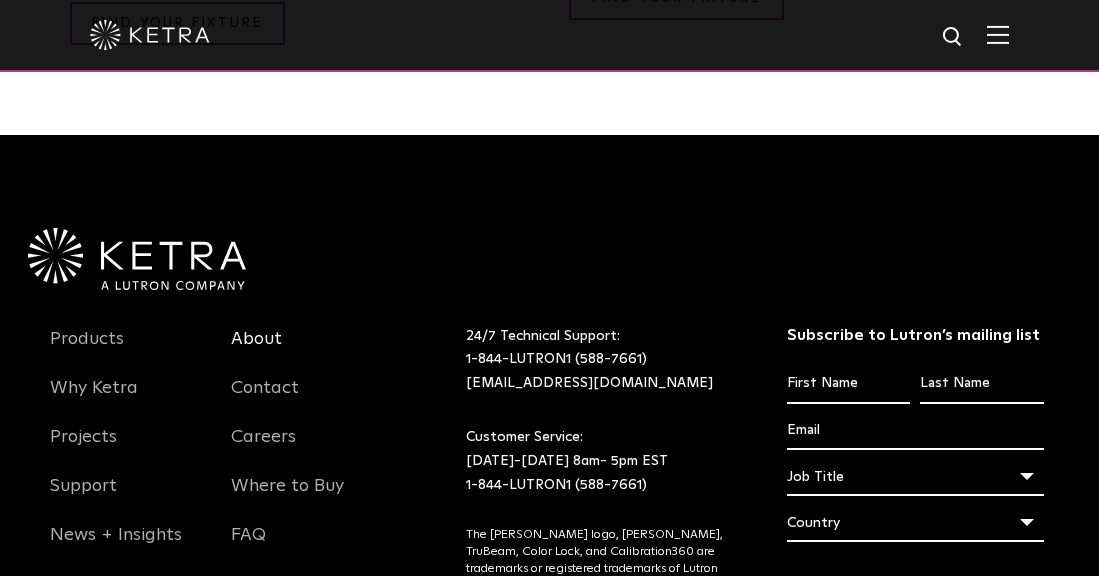 click on "About" at bounding box center [256, 351] 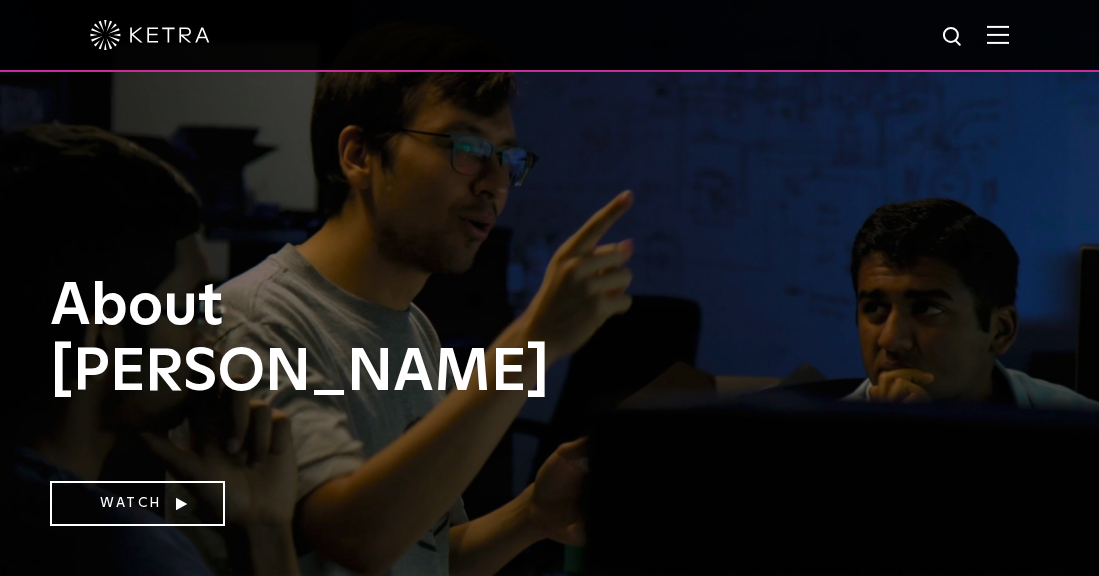 scroll, scrollTop: 0, scrollLeft: 0, axis: both 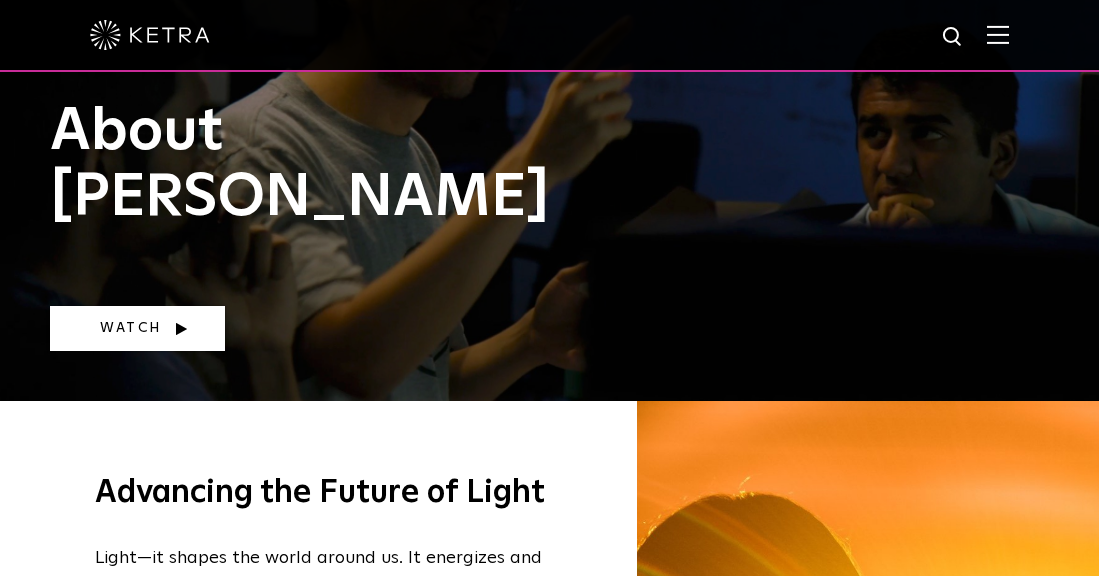 click on "Watch" at bounding box center (137, 328) 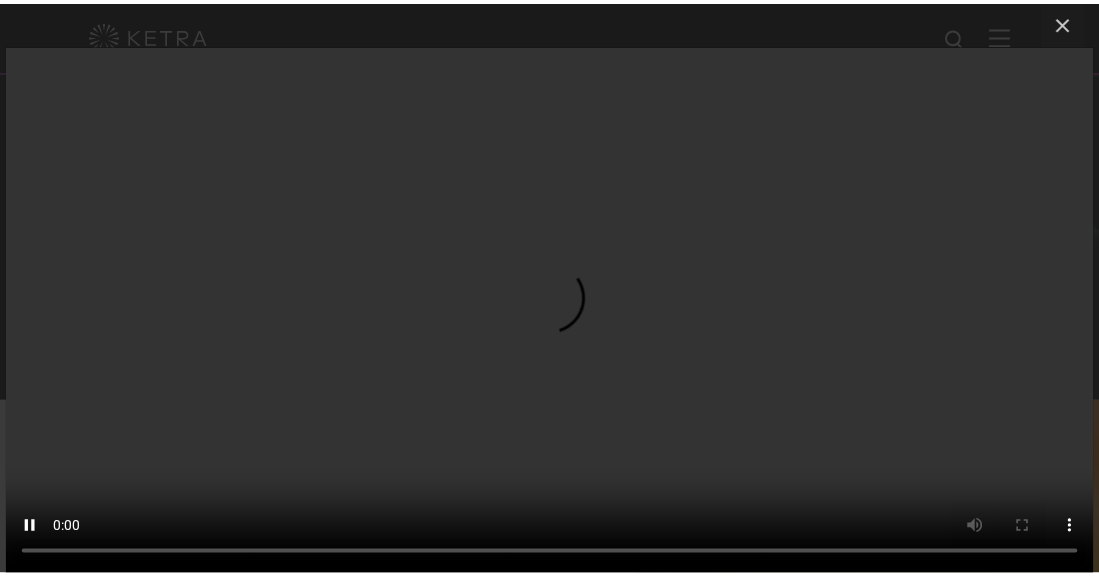 scroll, scrollTop: 44, scrollLeft: 0, axis: vertical 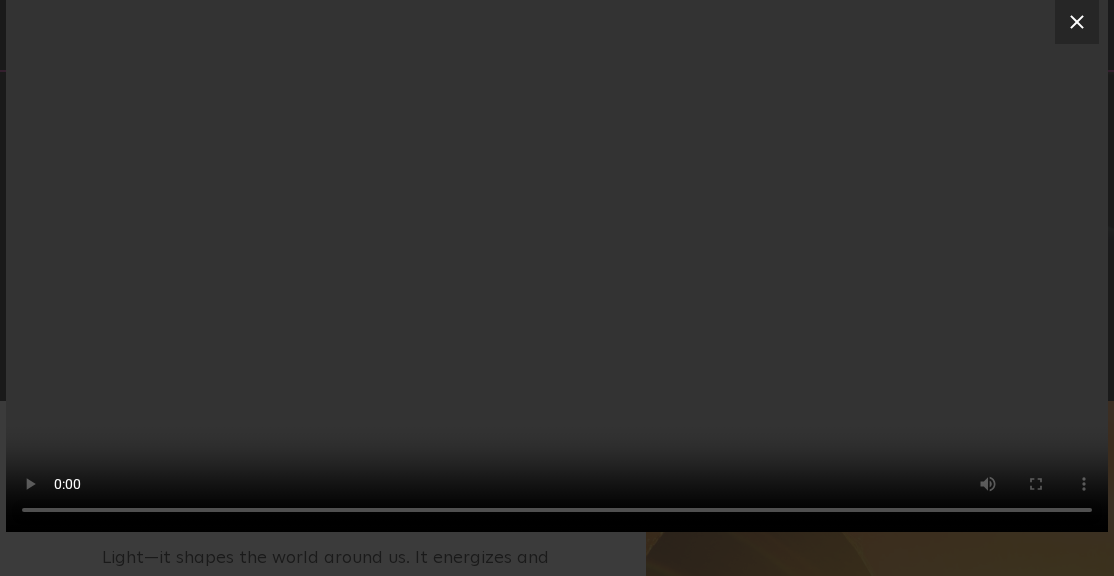 click 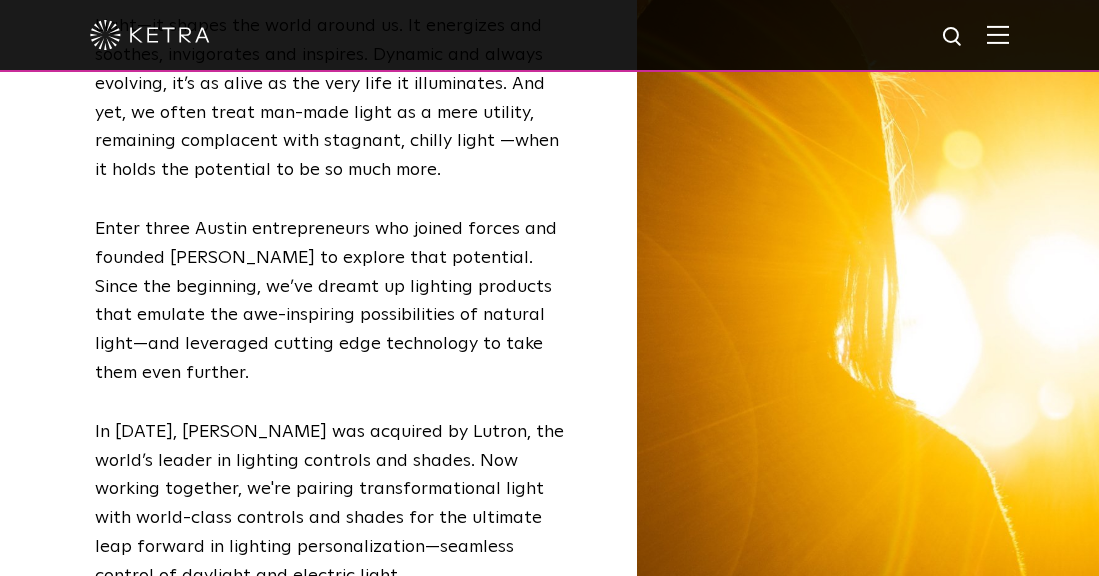 scroll, scrollTop: 699, scrollLeft: 0, axis: vertical 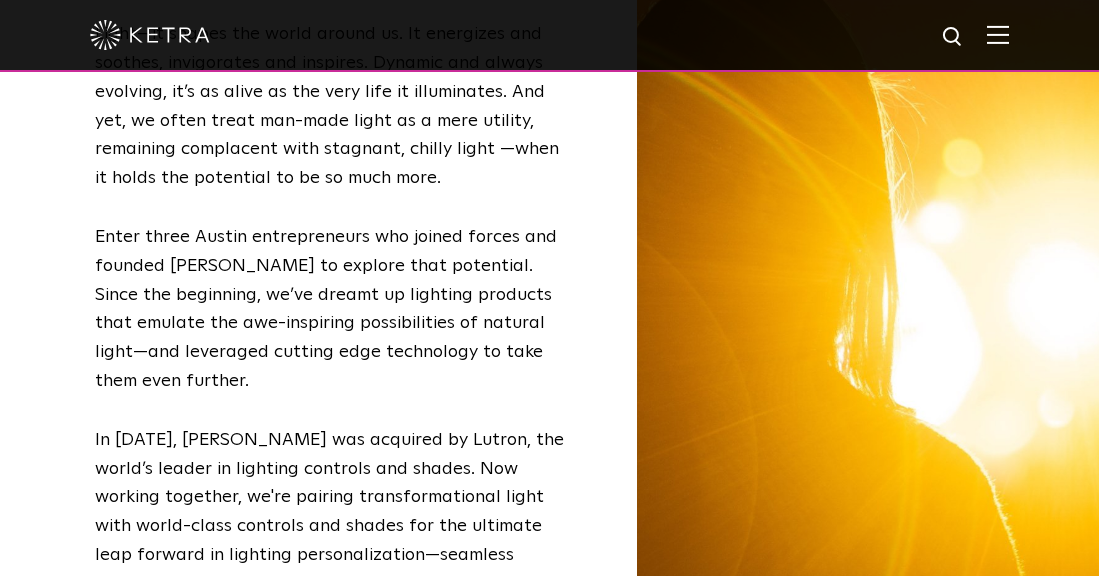click at bounding box center (998, 34) 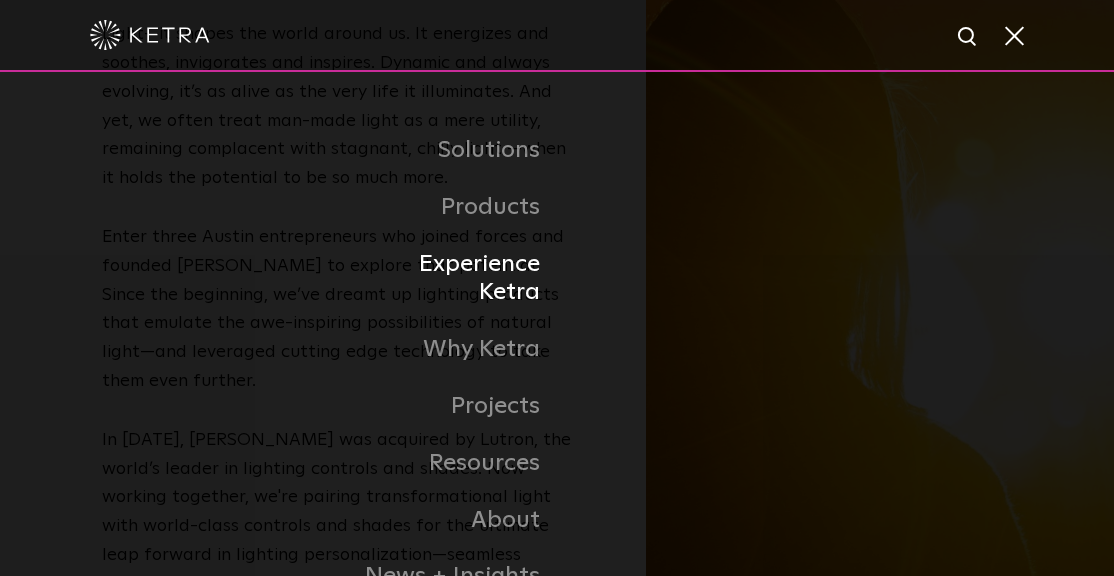 click on "Experience Ketra" at bounding box center (454, 279) 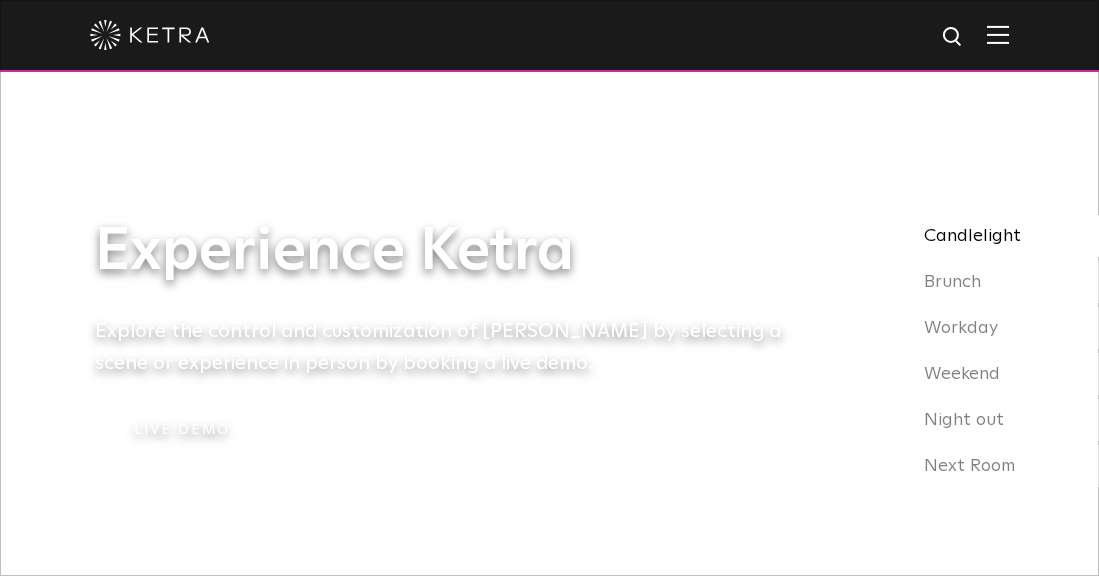 scroll, scrollTop: 0, scrollLeft: 0, axis: both 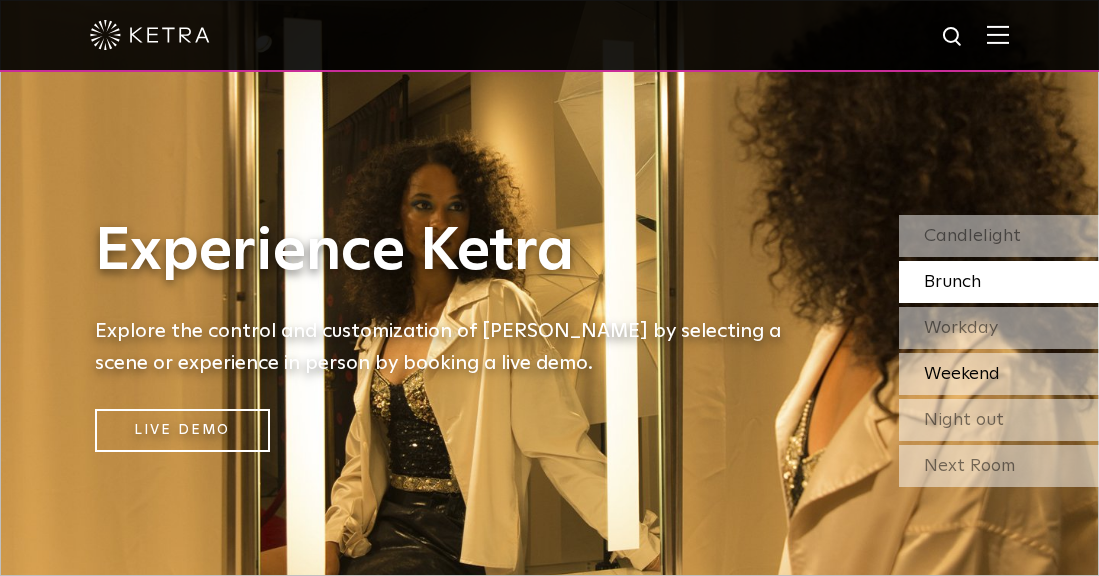 click on "Weekend" at bounding box center [962, 374] 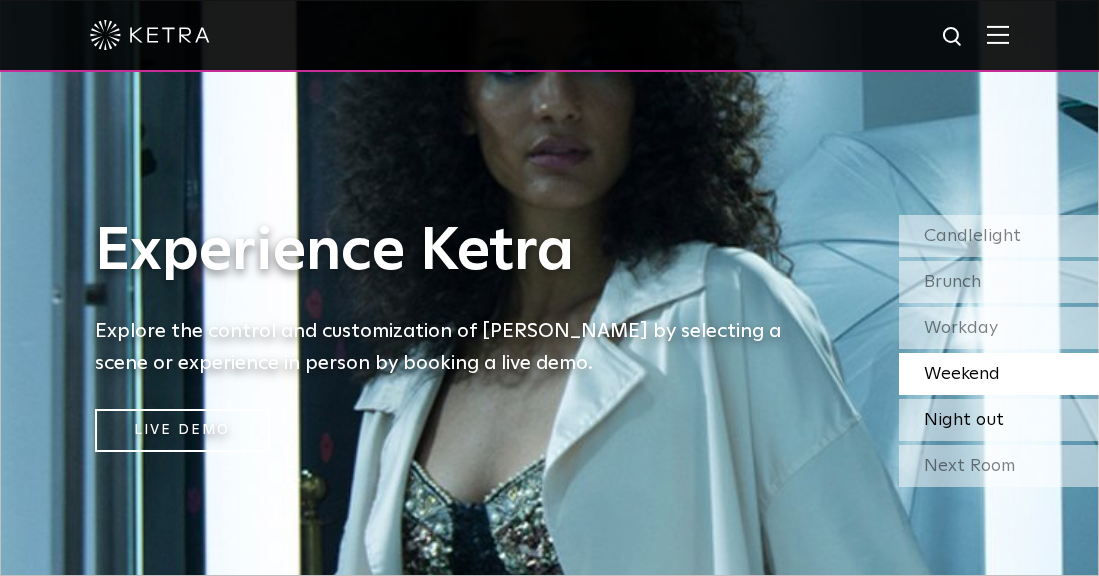 click on "Night out" at bounding box center [964, 420] 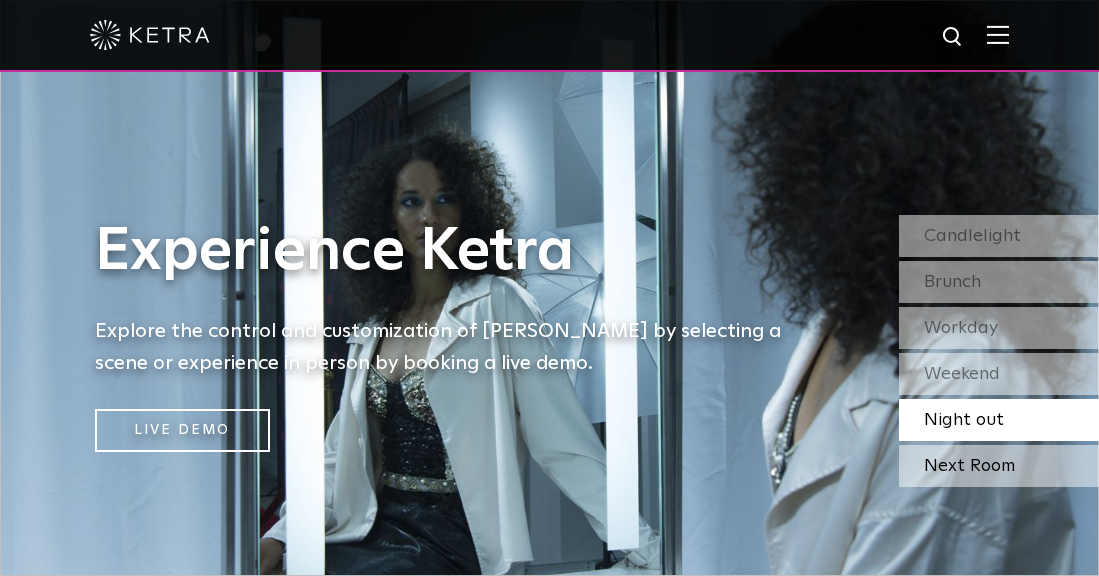 click on "Next Room" at bounding box center [999, 466] 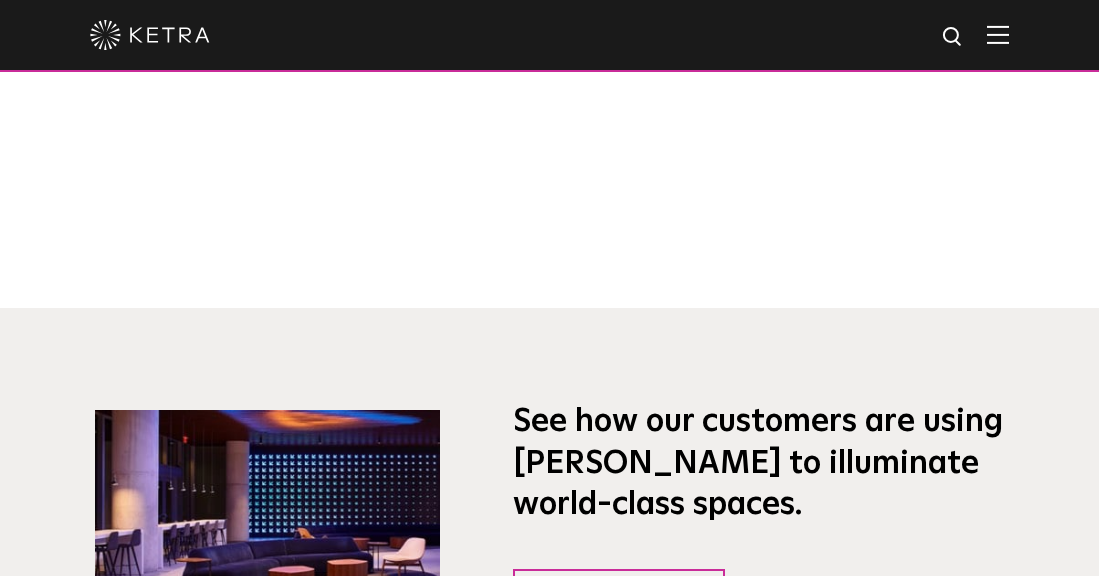 scroll, scrollTop: 0, scrollLeft: 0, axis: both 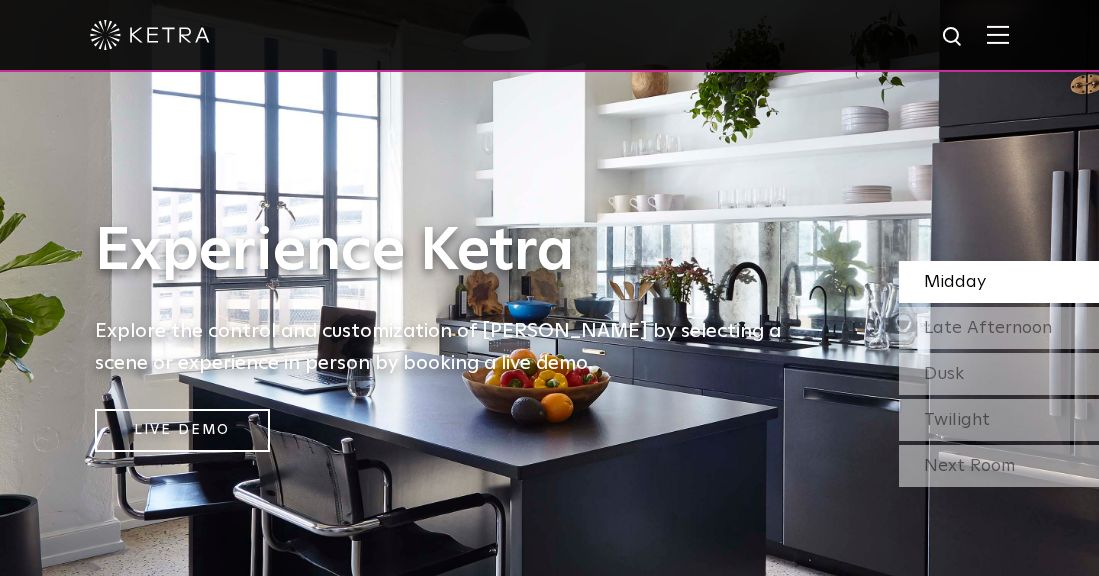 click at bounding box center (998, 34) 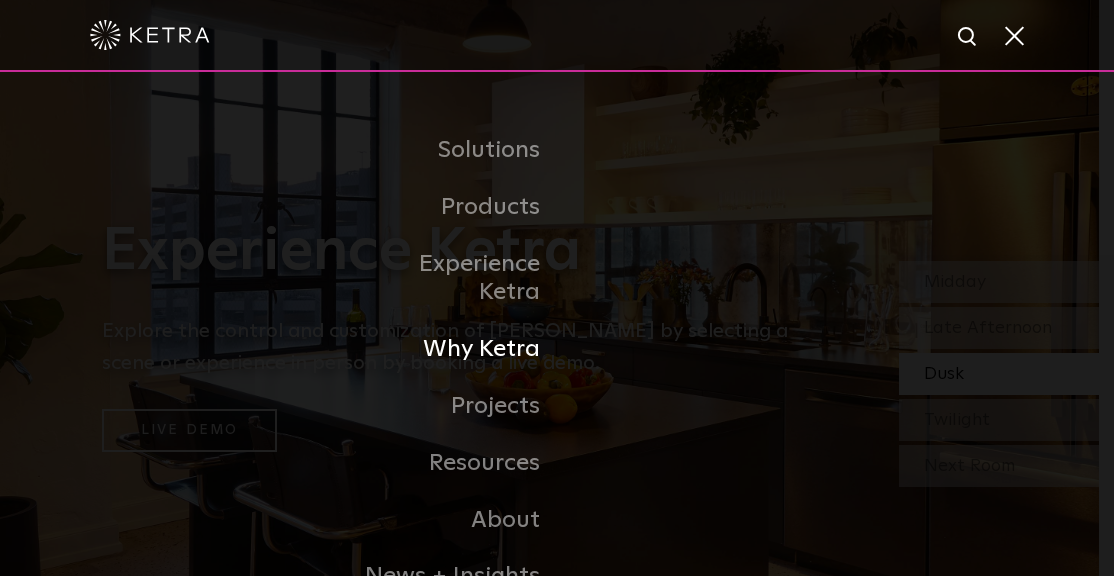 click on "Why Ketra" at bounding box center (454, 349) 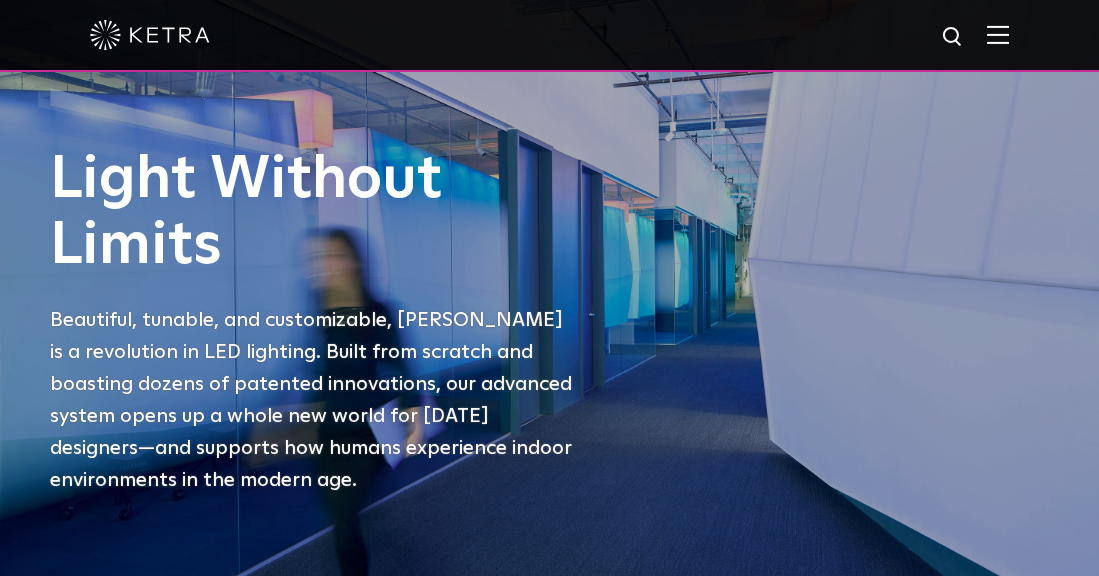 scroll, scrollTop: 0, scrollLeft: 0, axis: both 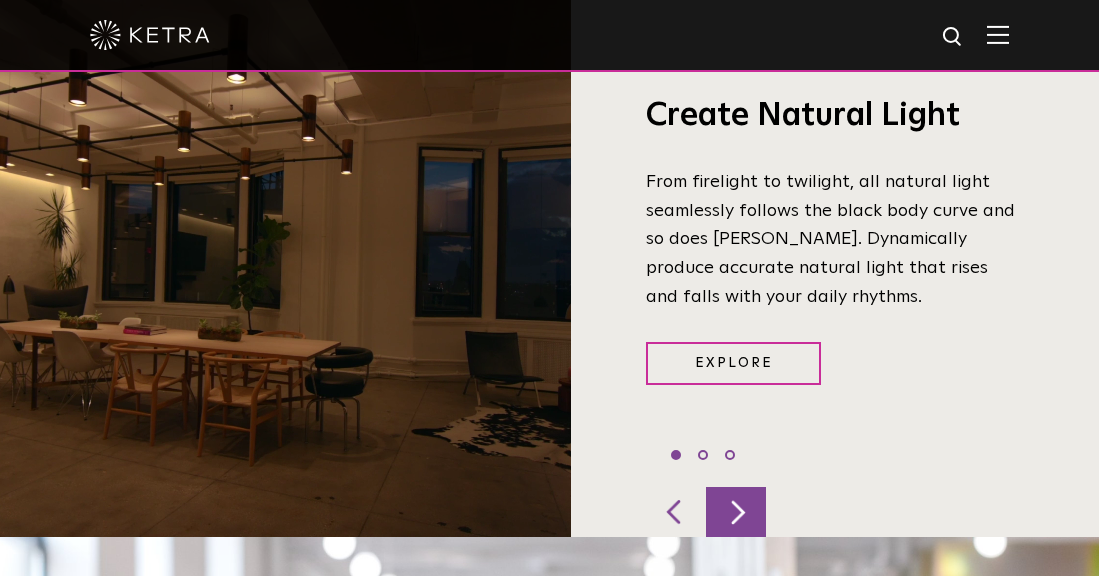 click at bounding box center [736, 512] 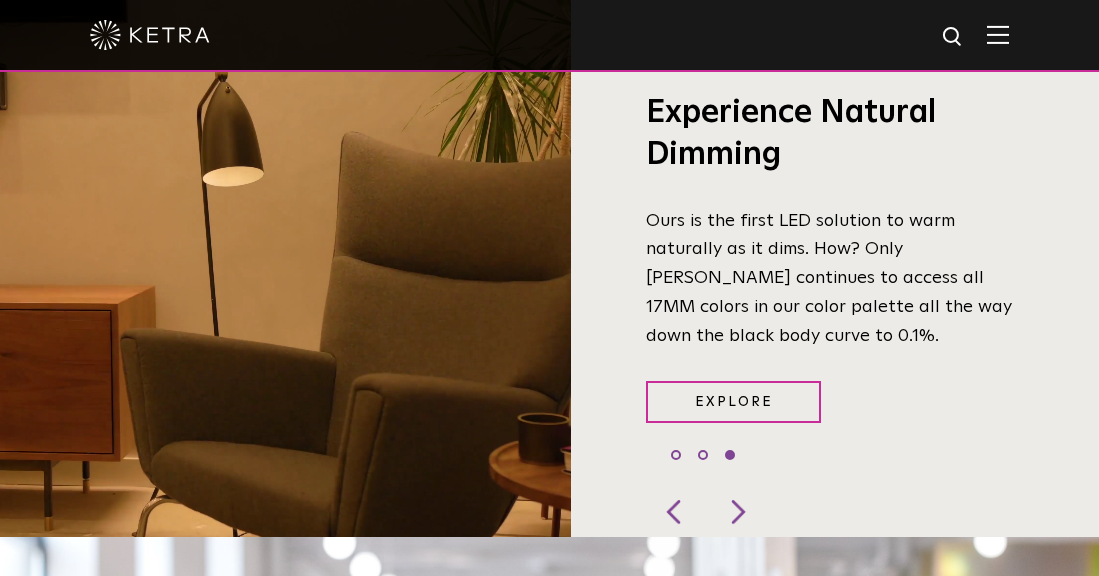 click on "Experience Natural Dimming
Ours is the first LED solution to warm naturally as it dims. How? Only Ketra continues to access all 17MM colors in our color palette all the way down the black body curve to 0.1%.
Explore" at bounding box center (803, 283) 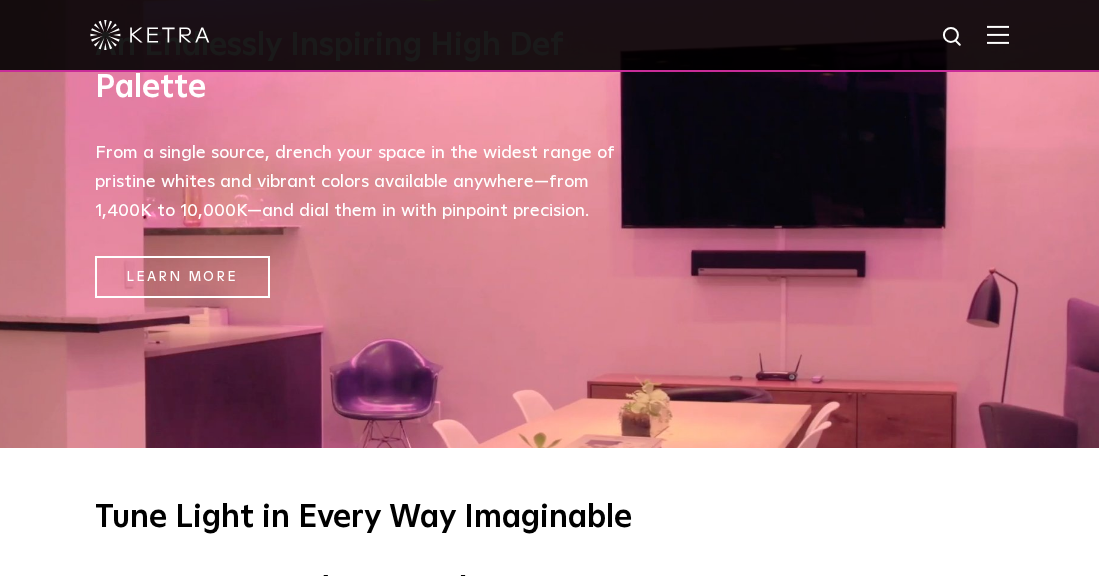 scroll, scrollTop: 702, scrollLeft: 0, axis: vertical 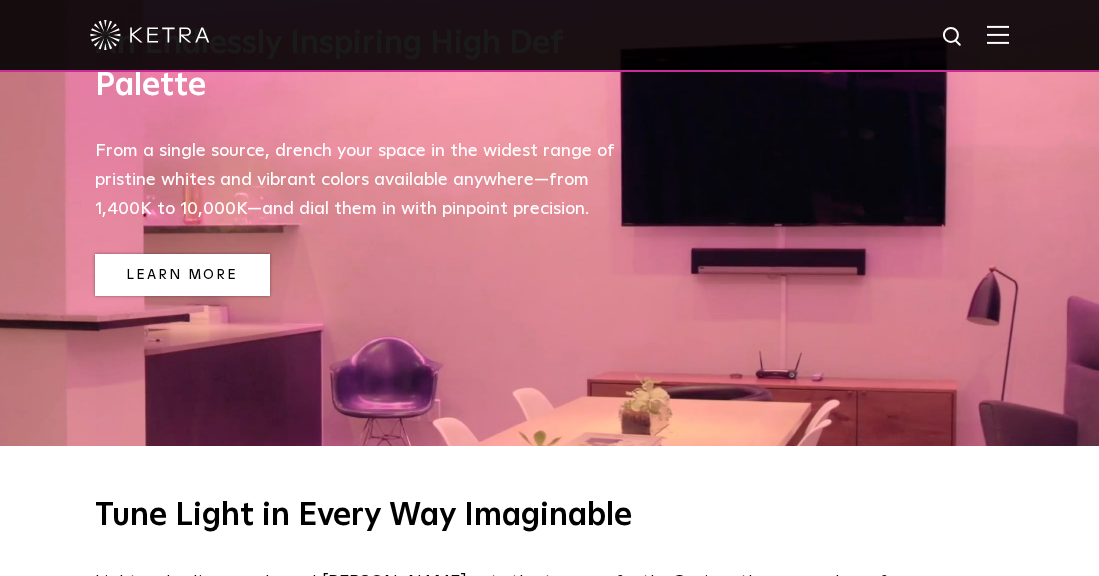 click on "Learn More" at bounding box center (182, 275) 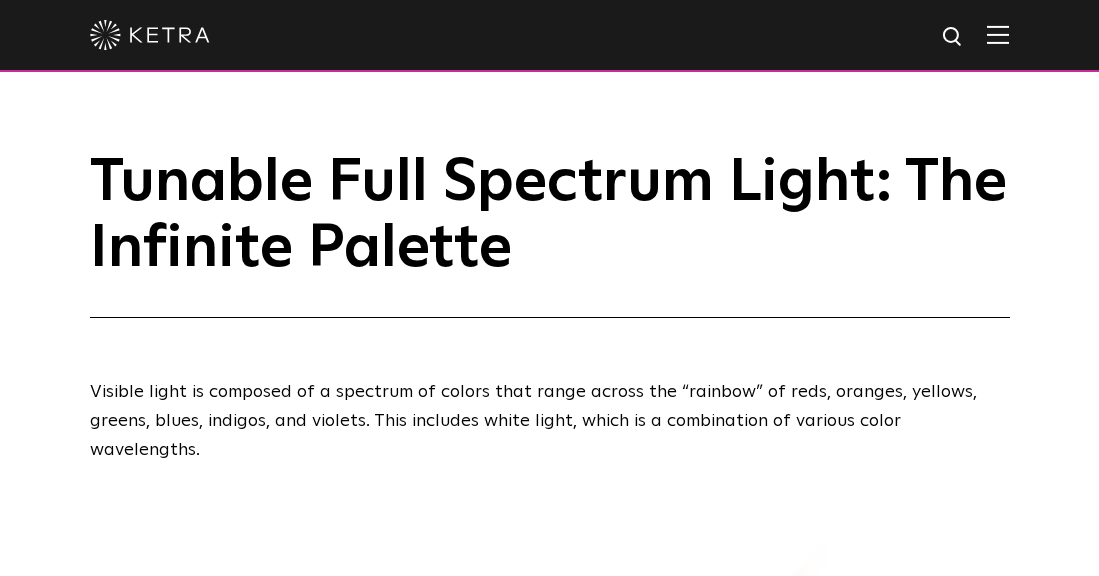 scroll, scrollTop: 0, scrollLeft: 0, axis: both 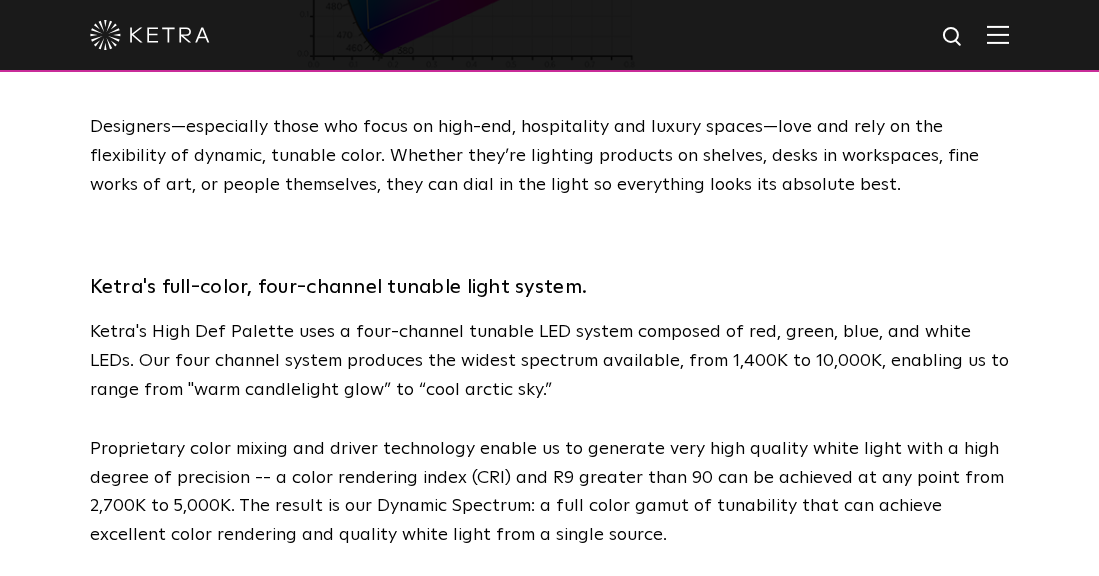 click at bounding box center [998, 34] 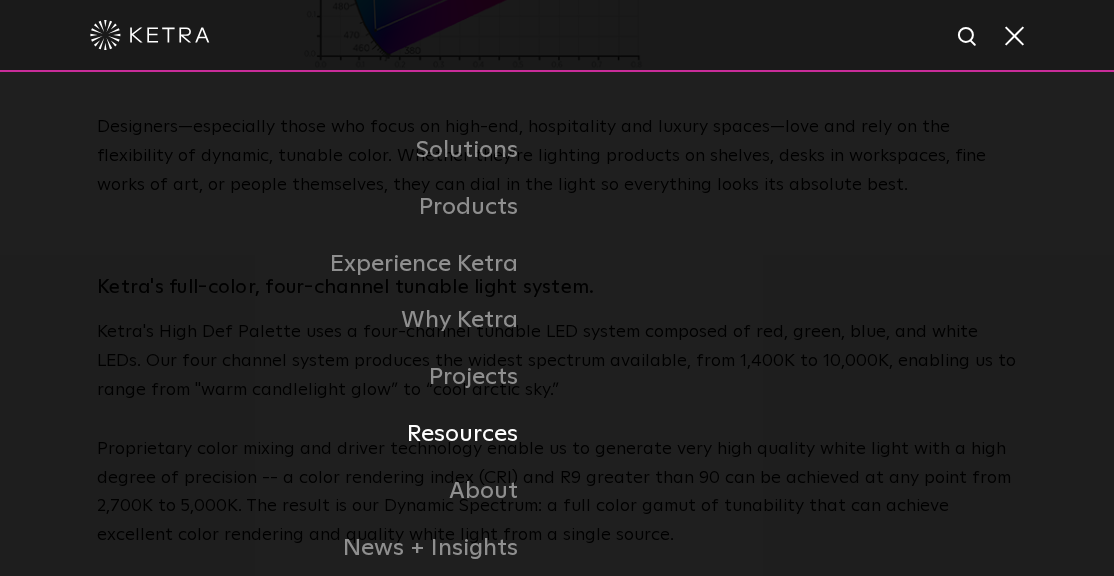 click on "Resources" at bounding box center (322, 434) 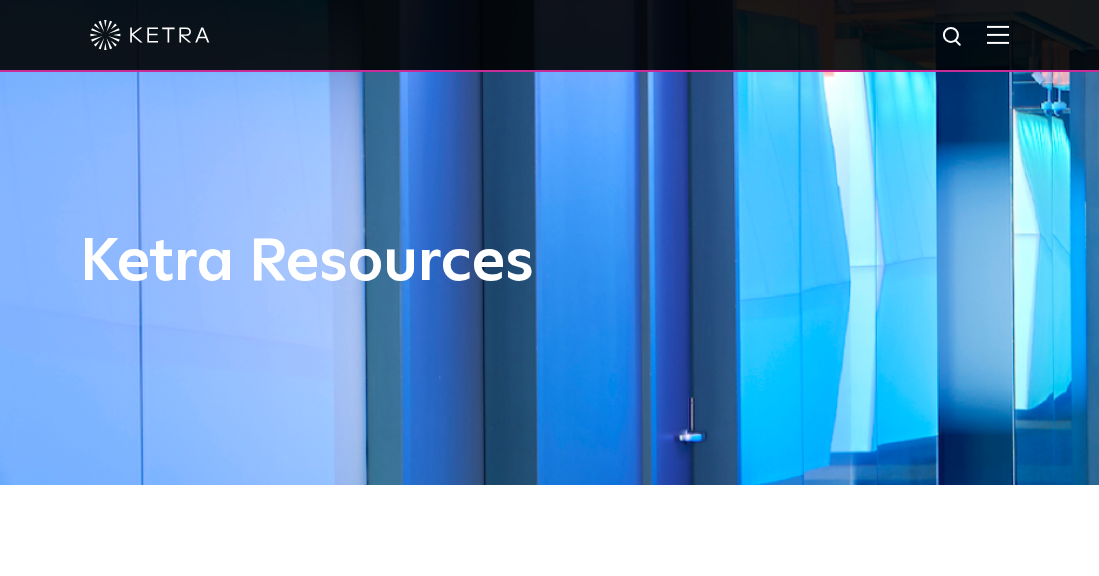 scroll, scrollTop: 0, scrollLeft: 0, axis: both 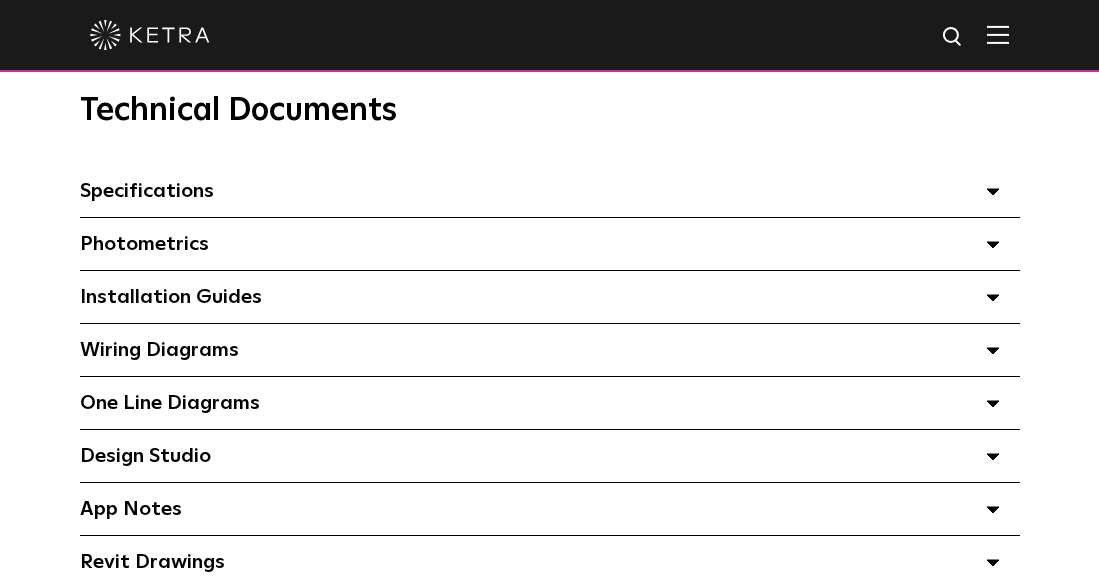 click 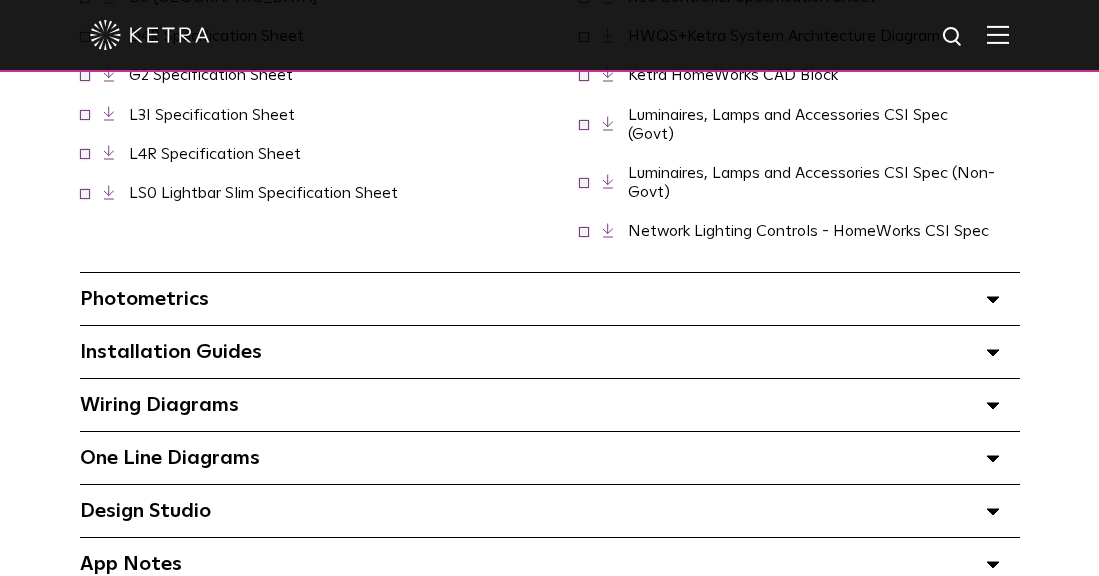 scroll, scrollTop: 1925, scrollLeft: 0, axis: vertical 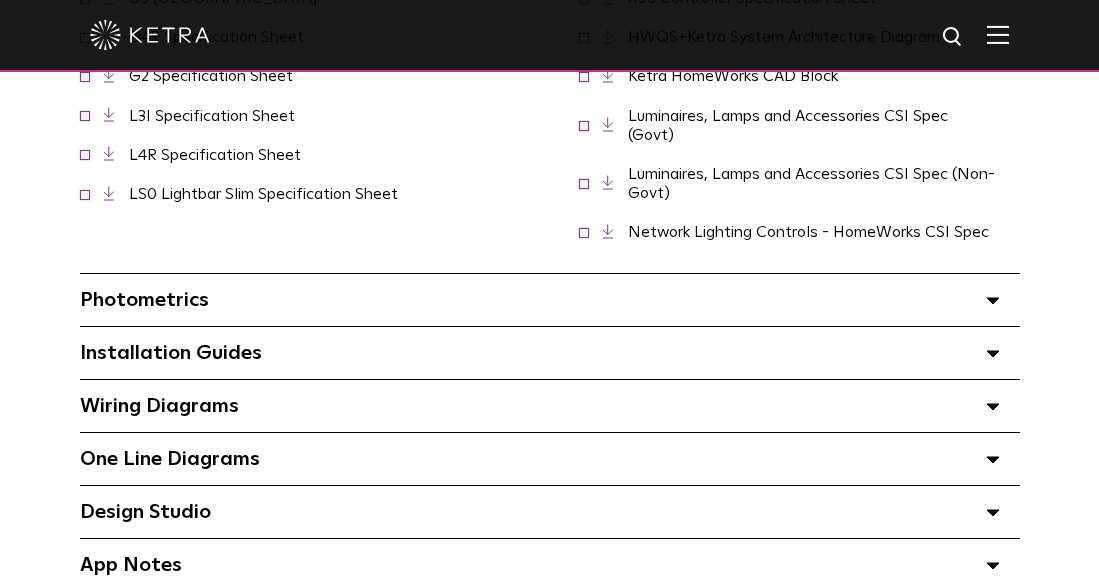 click on "Installation Guides  Select checkboxes to use the bulk download option below" at bounding box center [171, 353] 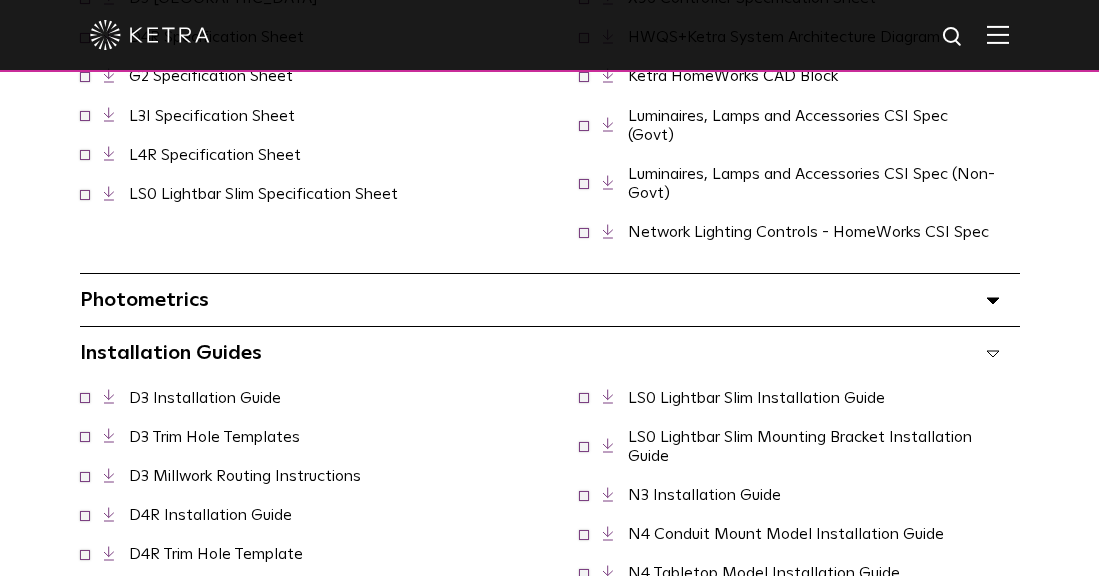 click on "Photometrics  Select checkboxes to use the bulk download option below" at bounding box center [144, 300] 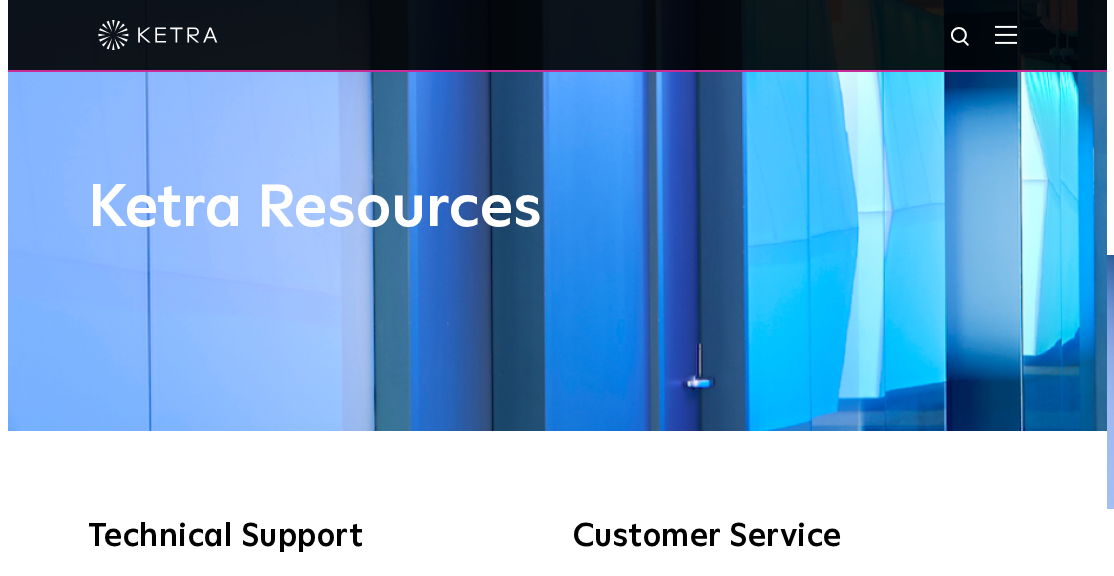 scroll, scrollTop: 0, scrollLeft: 0, axis: both 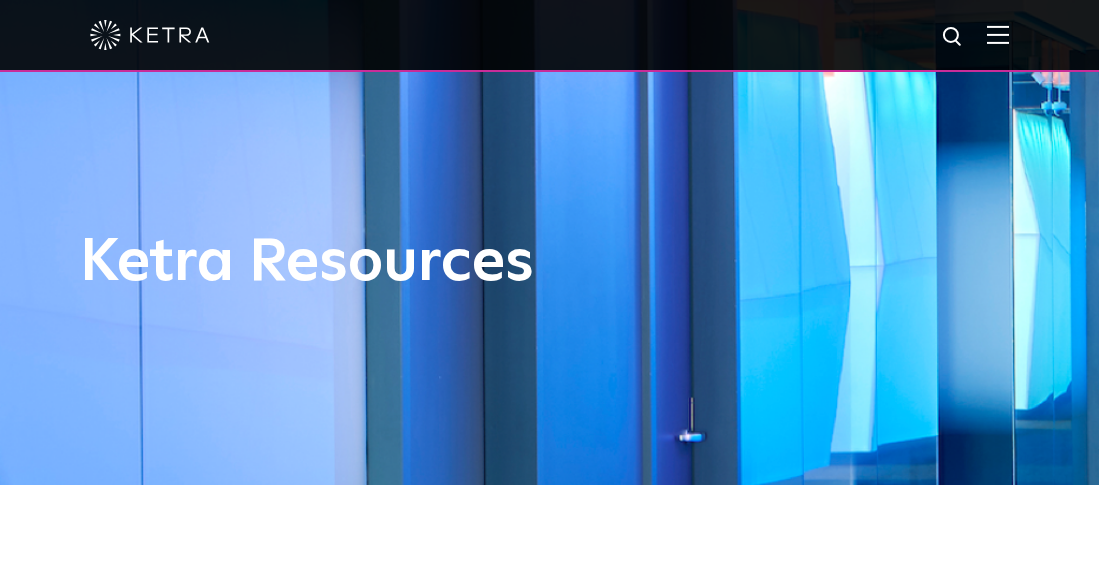 click at bounding box center [998, 34] 